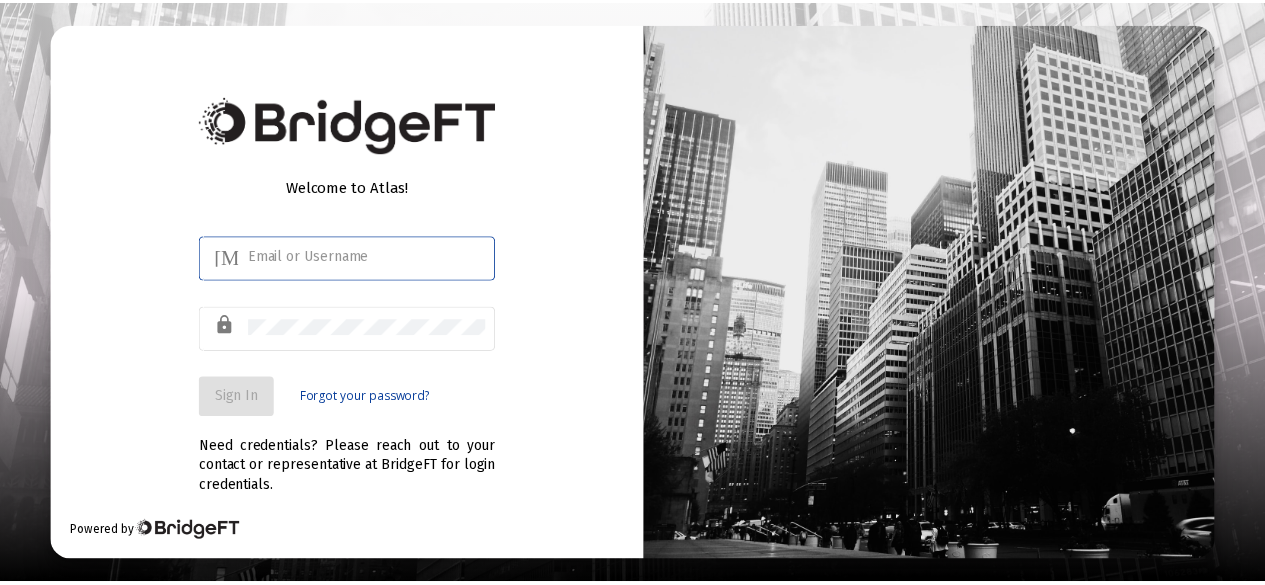 scroll, scrollTop: 0, scrollLeft: 0, axis: both 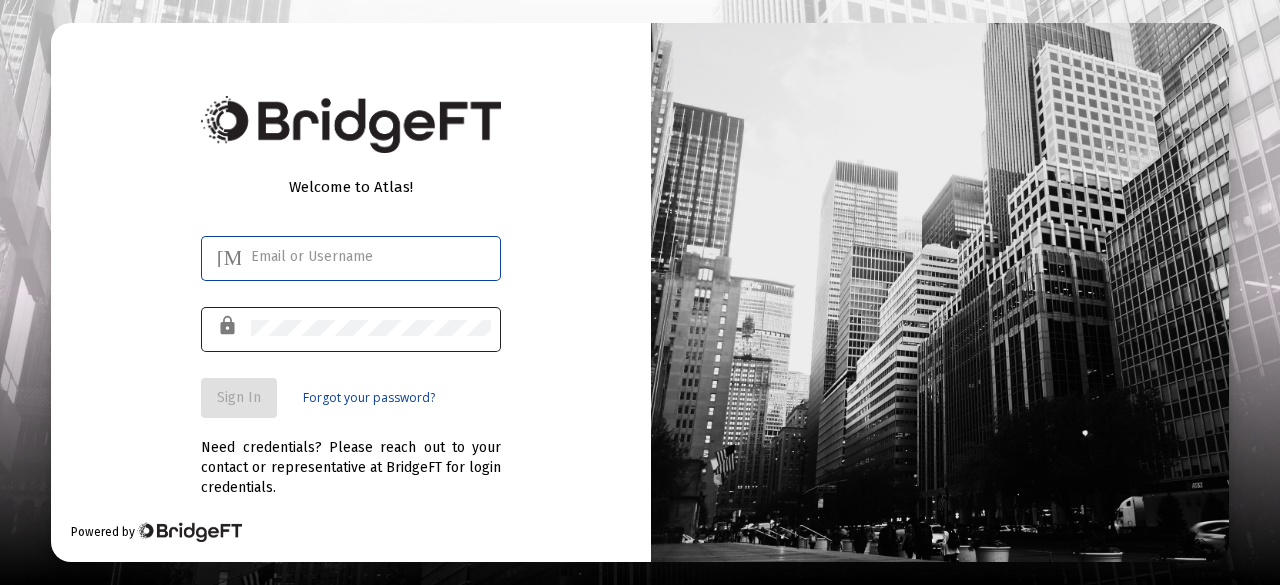 type on "[EMAIL]" 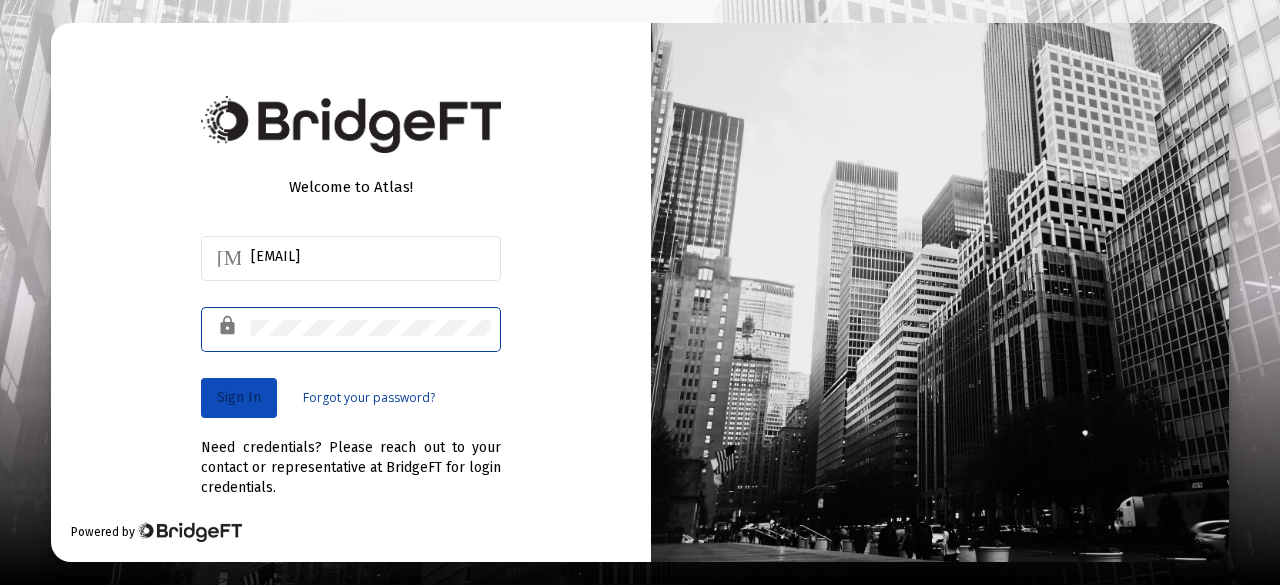 click on "Sign In" at bounding box center [239, 397] 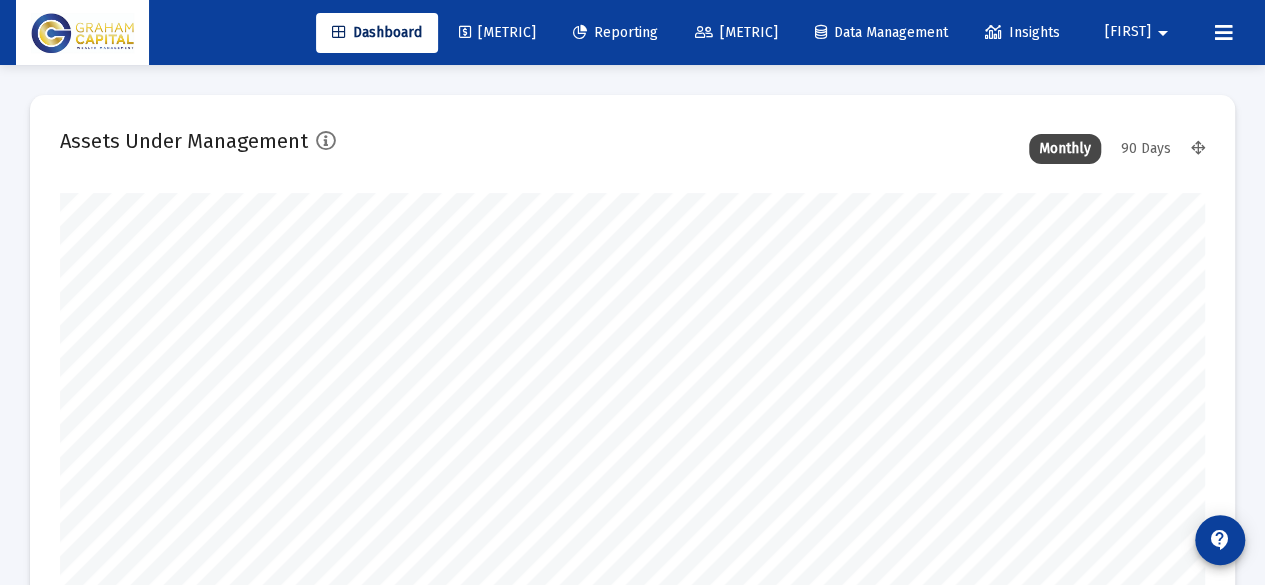 scroll, scrollTop: 999600, scrollLeft: 998855, axis: both 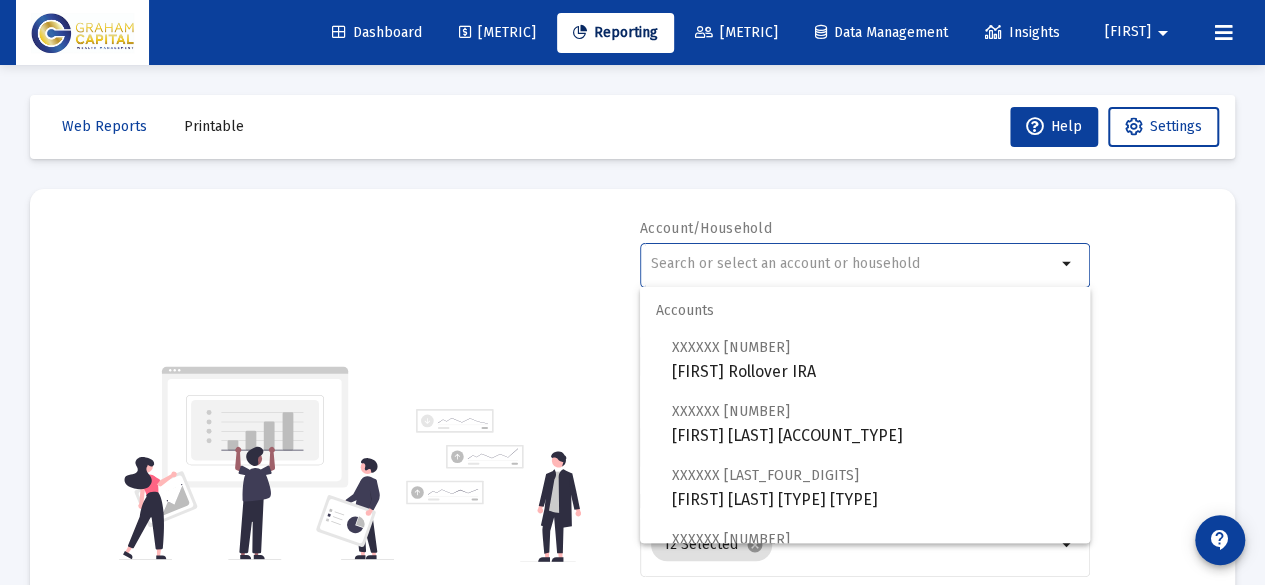 click at bounding box center (853, 264) 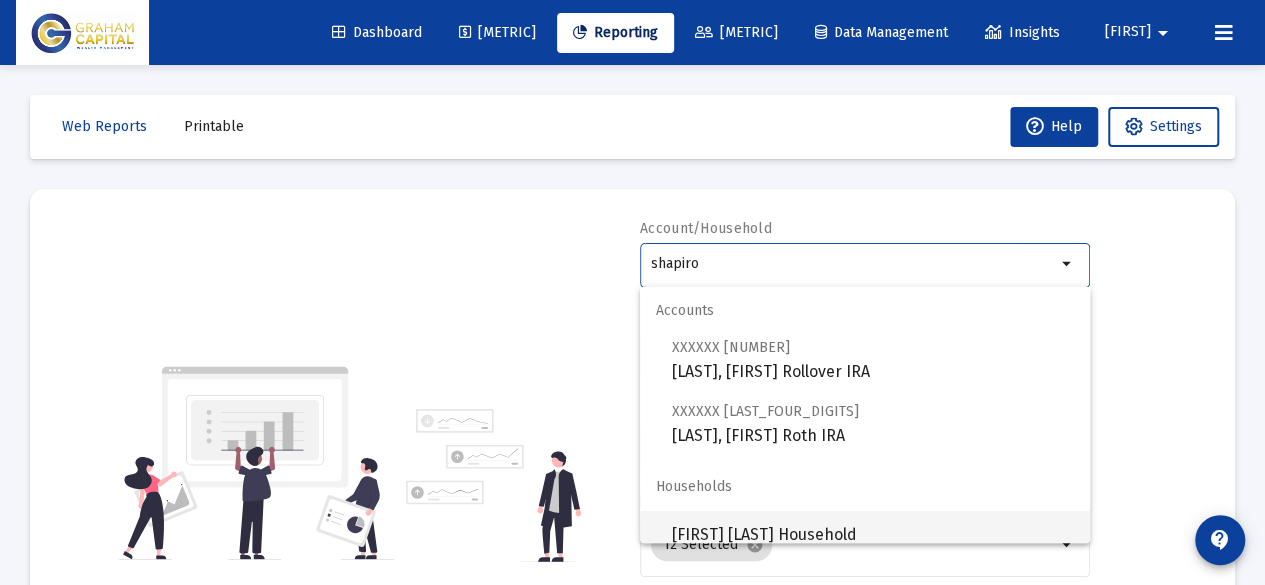 type on "shapiro" 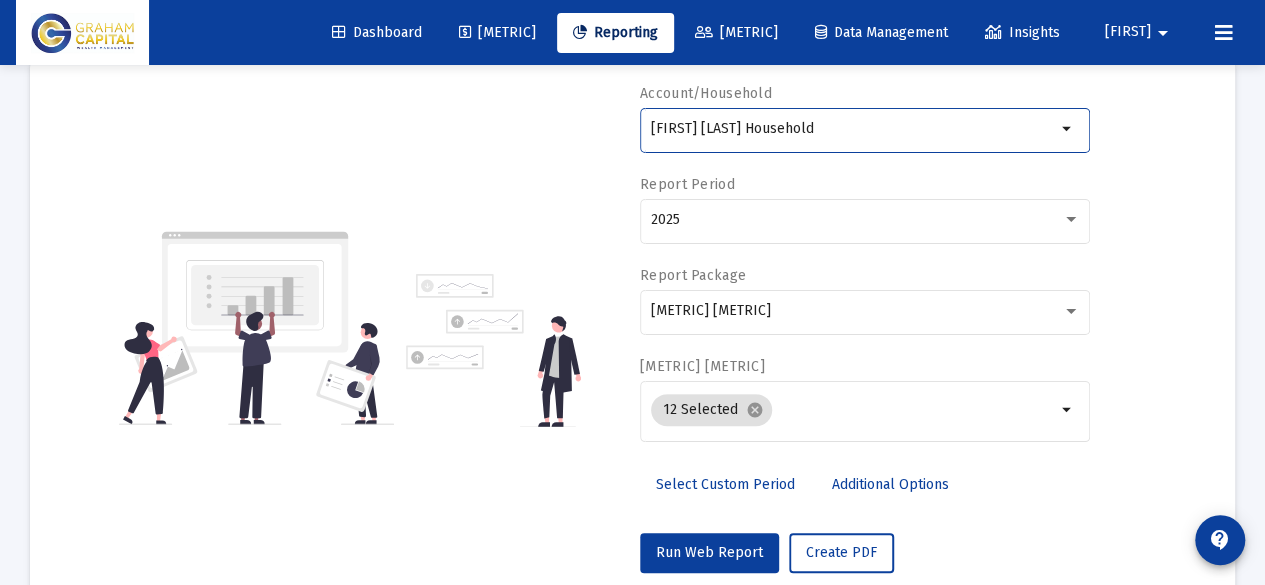 scroll, scrollTop: 134, scrollLeft: 0, axis: vertical 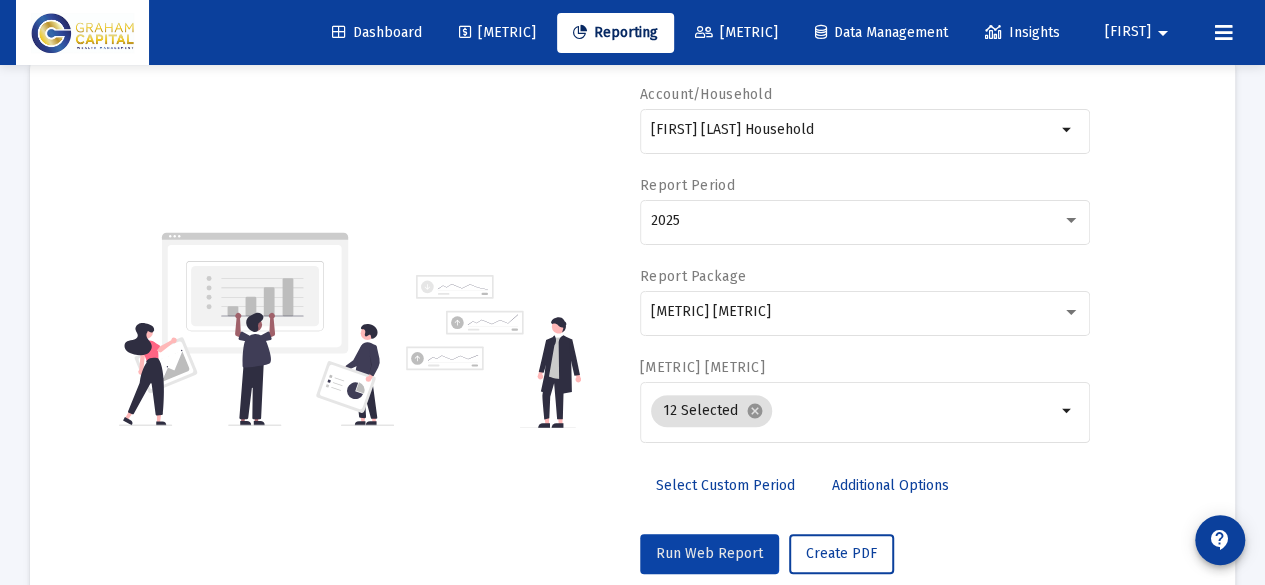 click on "Run Web Report" at bounding box center (709, 553) 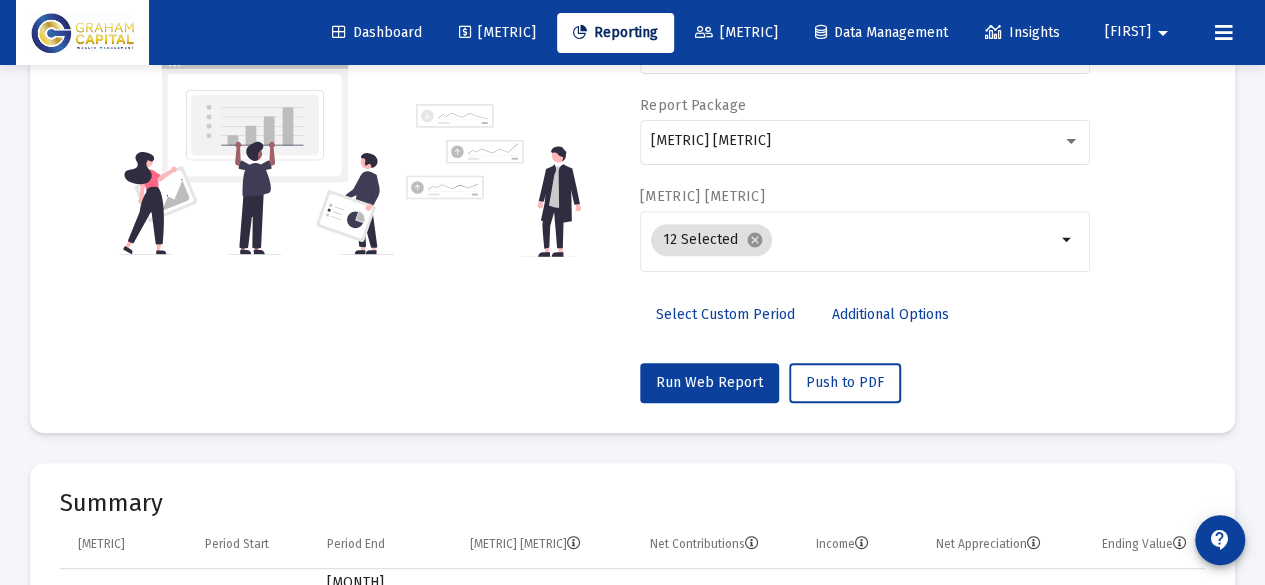 scroll, scrollTop: 0, scrollLeft: 0, axis: both 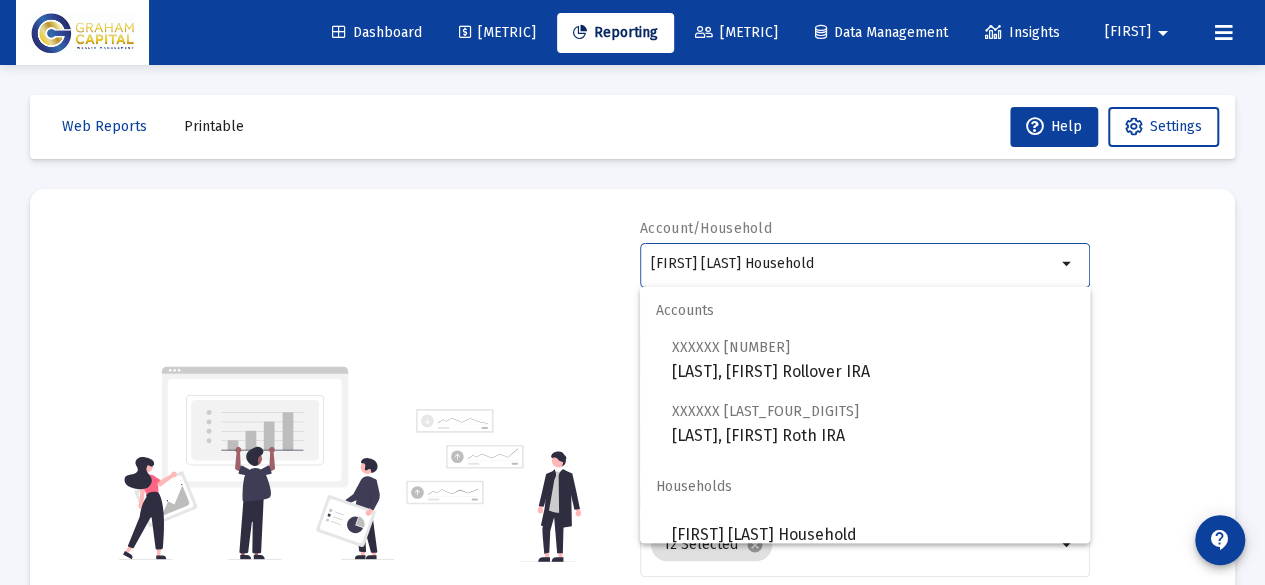click on "[FIRST] [LAST] Household" at bounding box center [853, 264] 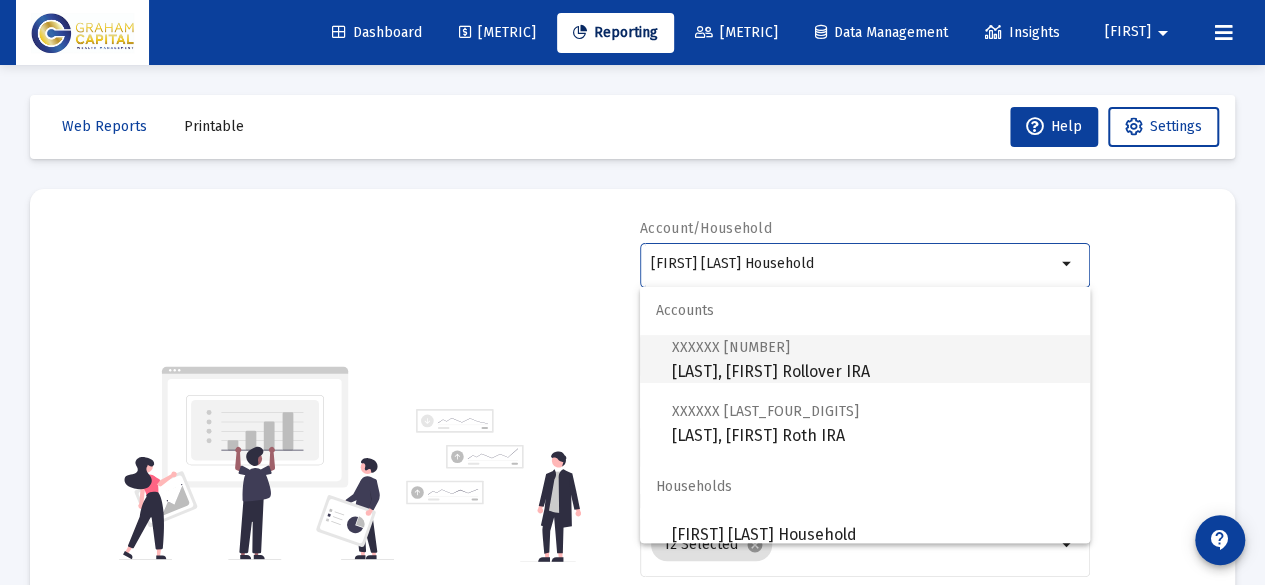 click on "XXXXXX [NUMBER] [LAST], [FIRST] IRA [TYPE] IRA" at bounding box center [873, 359] 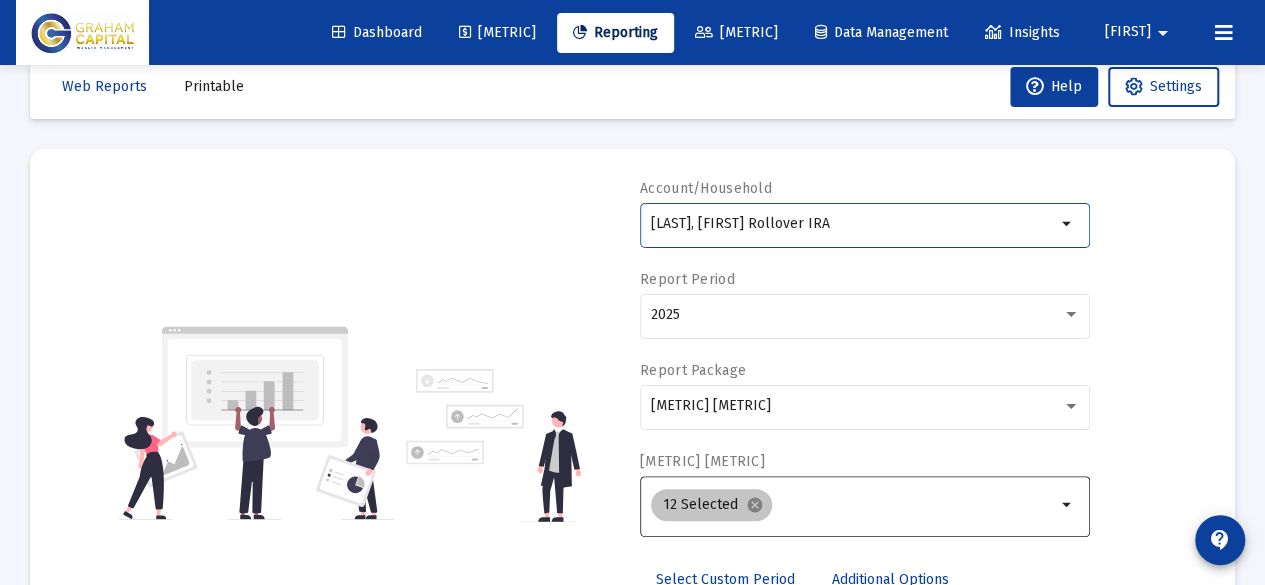 scroll, scrollTop: 168, scrollLeft: 0, axis: vertical 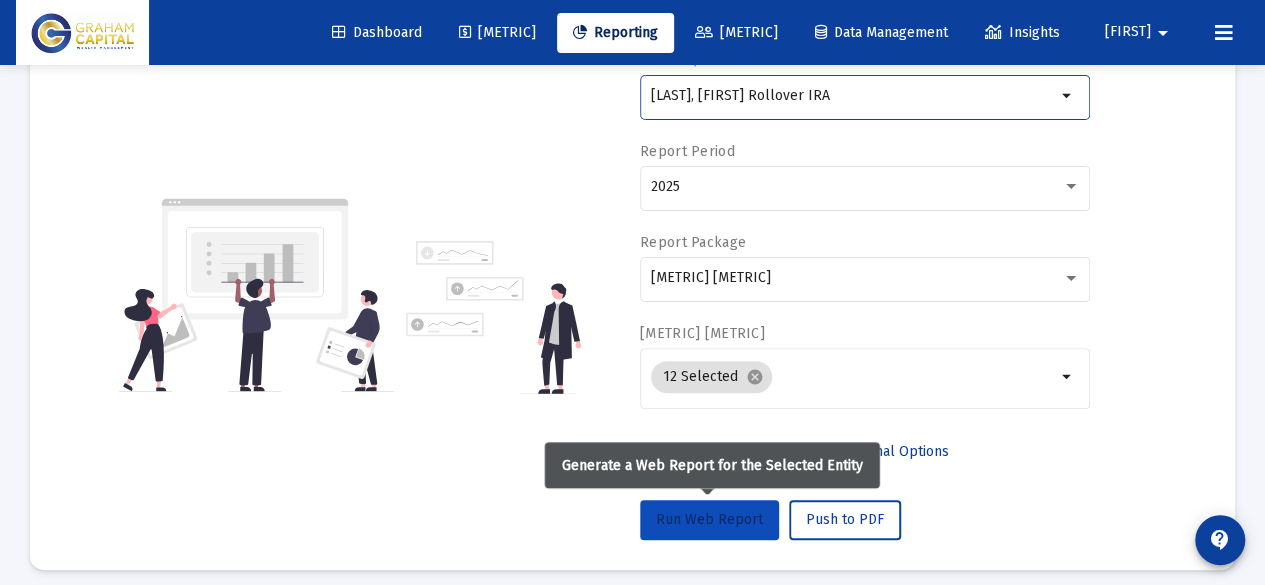 click on "Run Web Report" at bounding box center [709, 519] 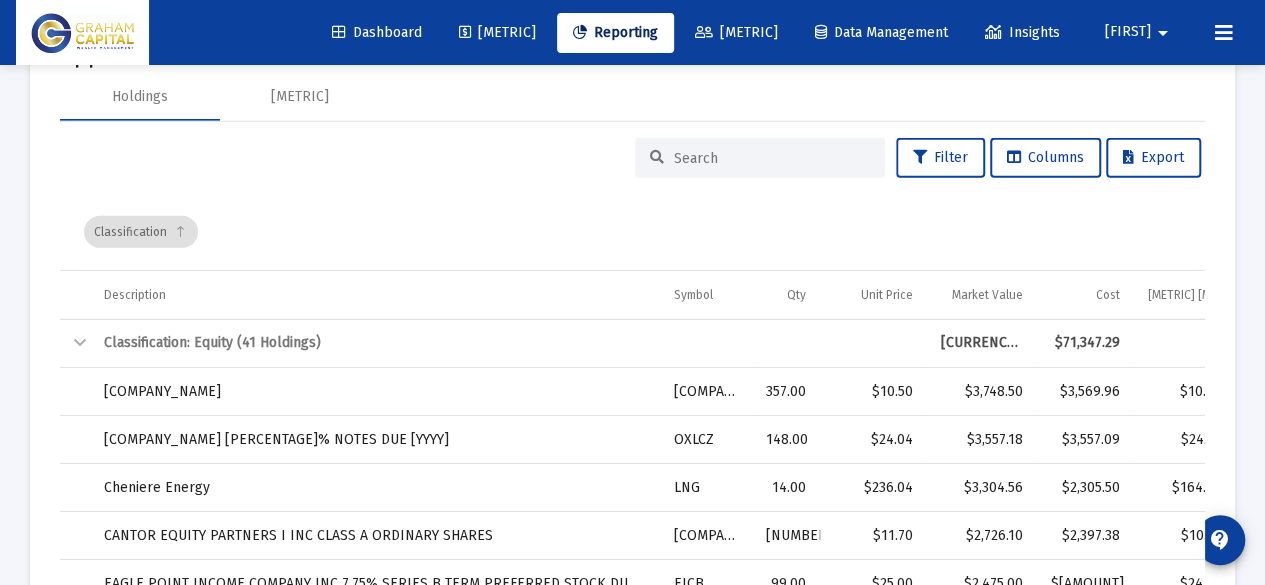 scroll, scrollTop: 2996, scrollLeft: 0, axis: vertical 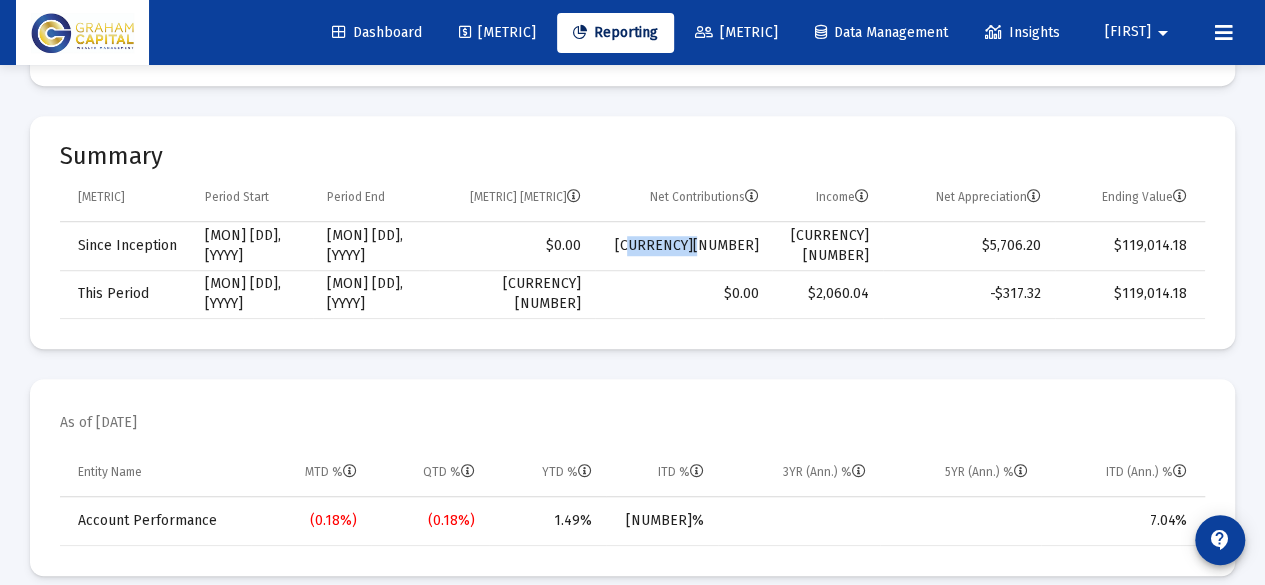 drag, startPoint x: 706, startPoint y: 235, endPoint x: 763, endPoint y: 237, distance: 57.035076 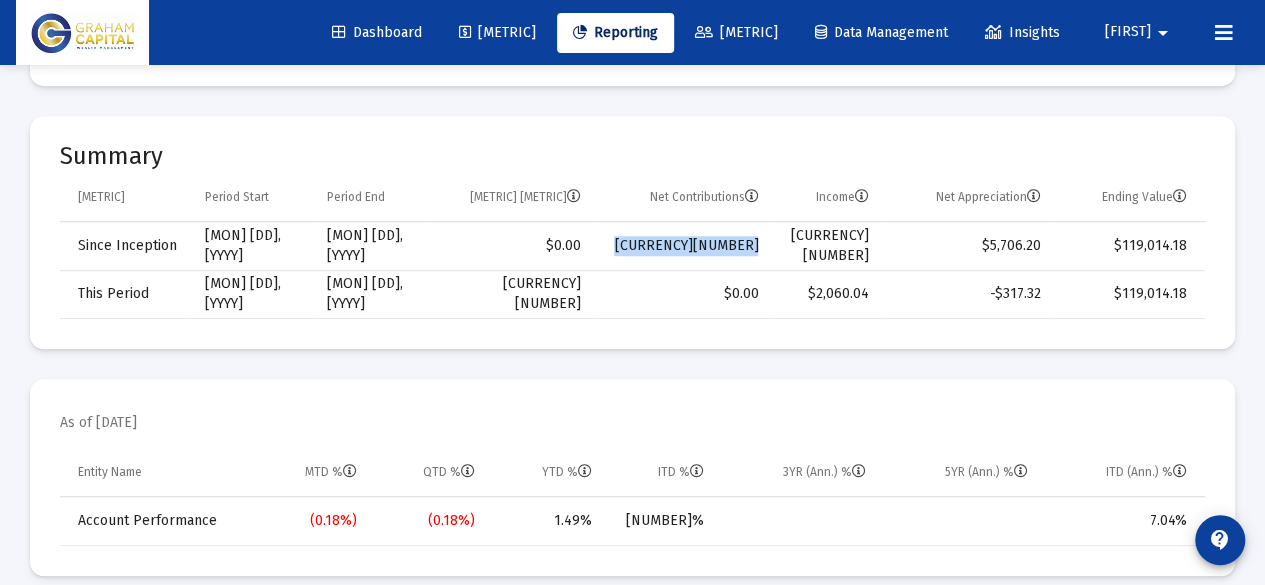 drag, startPoint x: 676, startPoint y: 246, endPoint x: 784, endPoint y: 251, distance: 108.11568 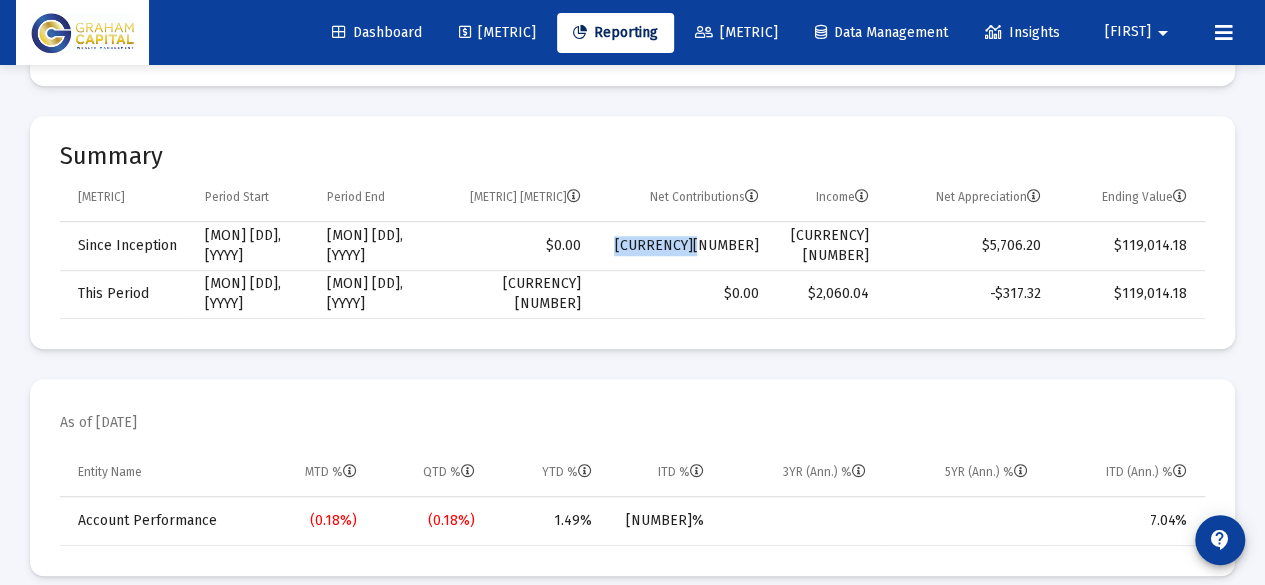 drag, startPoint x: 682, startPoint y: 249, endPoint x: 770, endPoint y: 242, distance: 88.27797 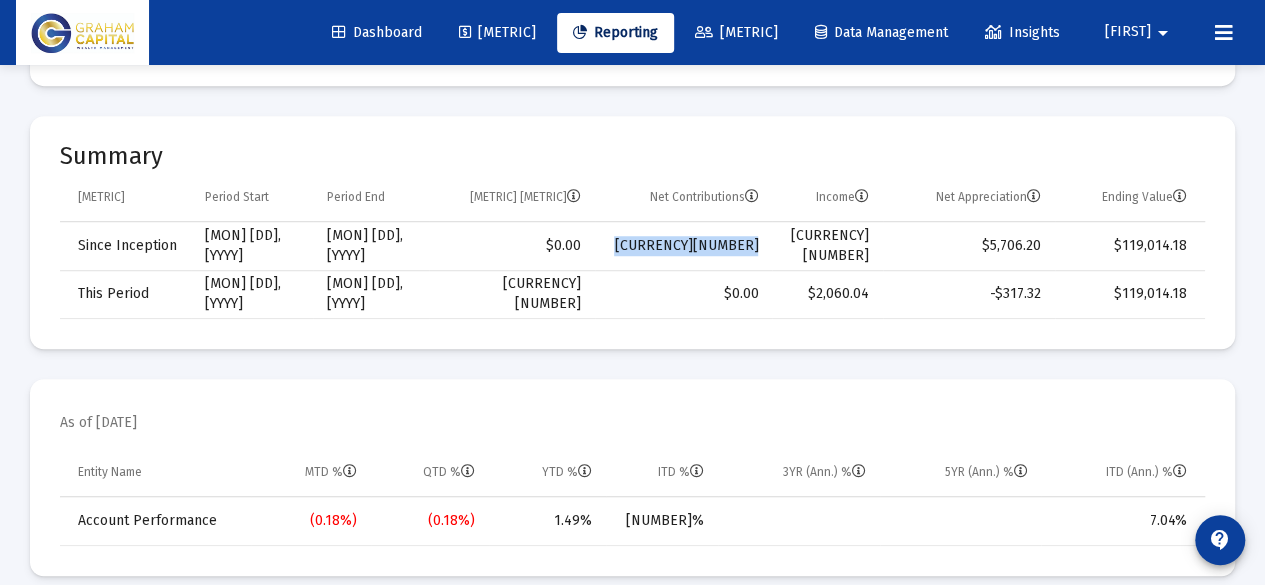 drag, startPoint x: 679, startPoint y: 247, endPoint x: 800, endPoint y: 242, distance: 121.103264 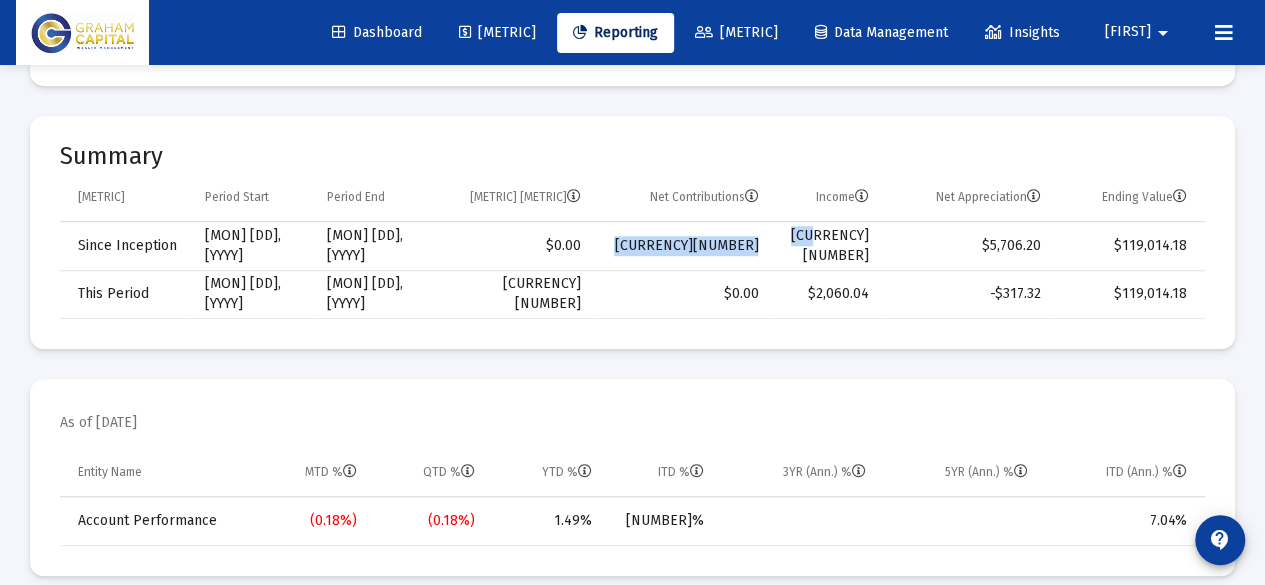 drag, startPoint x: 684, startPoint y: 241, endPoint x: 833, endPoint y: 227, distance: 149.65627 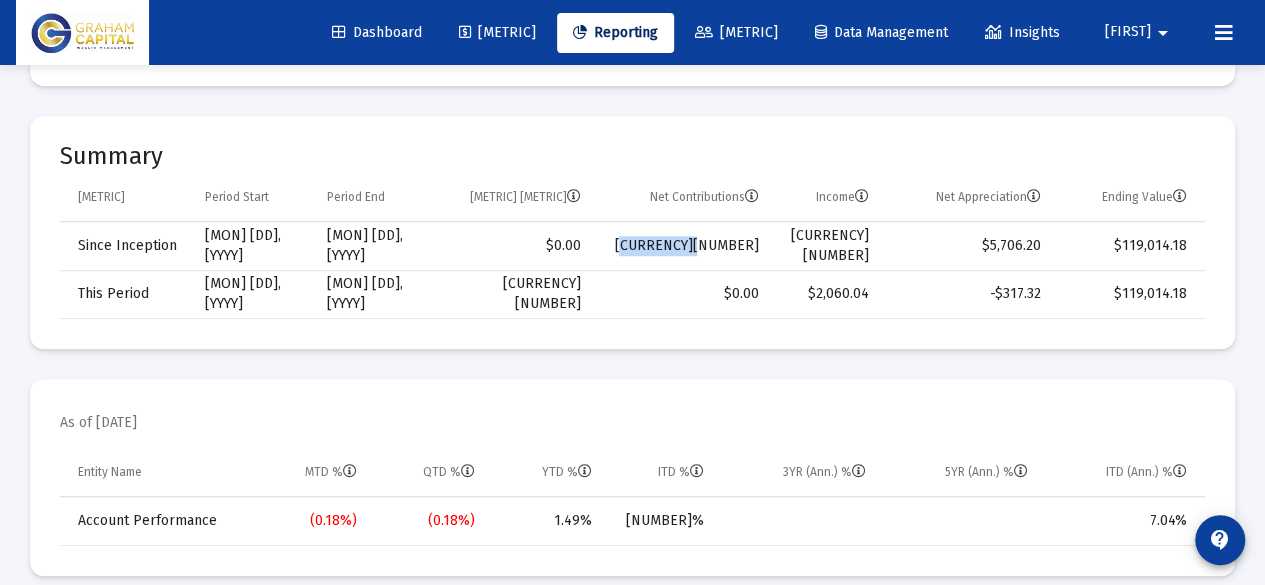 drag, startPoint x: 698, startPoint y: 239, endPoint x: 765, endPoint y: 247, distance: 67.47592 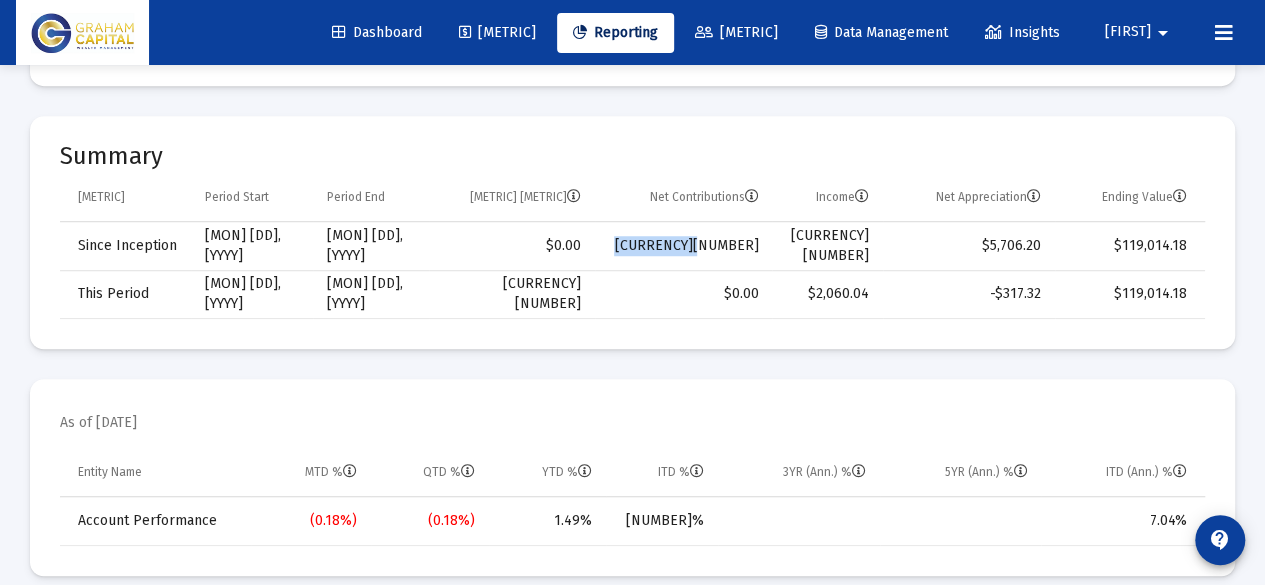 drag, startPoint x: 693, startPoint y: 239, endPoint x: 770, endPoint y: 223, distance: 78.64477 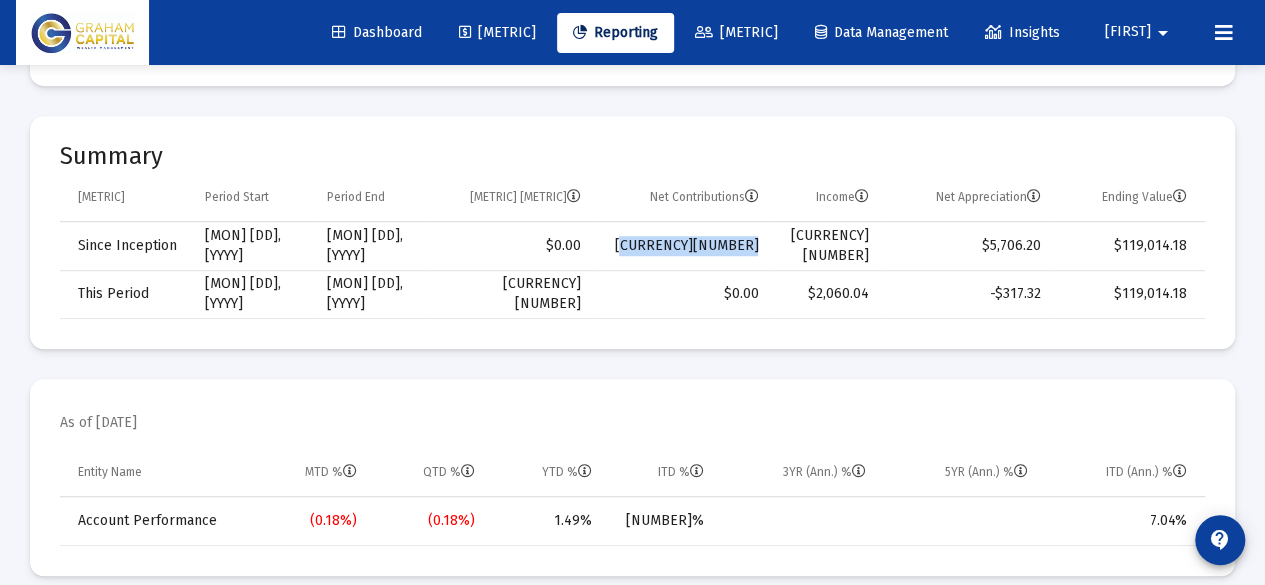 drag, startPoint x: 808, startPoint y: 241, endPoint x: 819, endPoint y: 242, distance: 11.045361 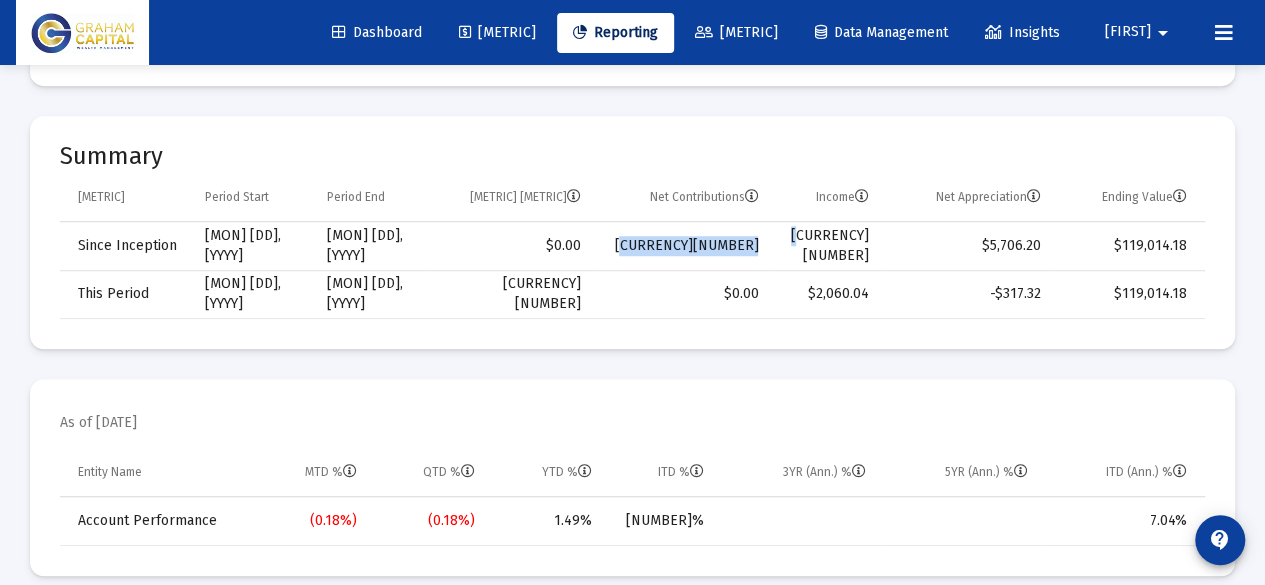 click on "[CURRENCY][NUMBER]" at bounding box center [684, 246] 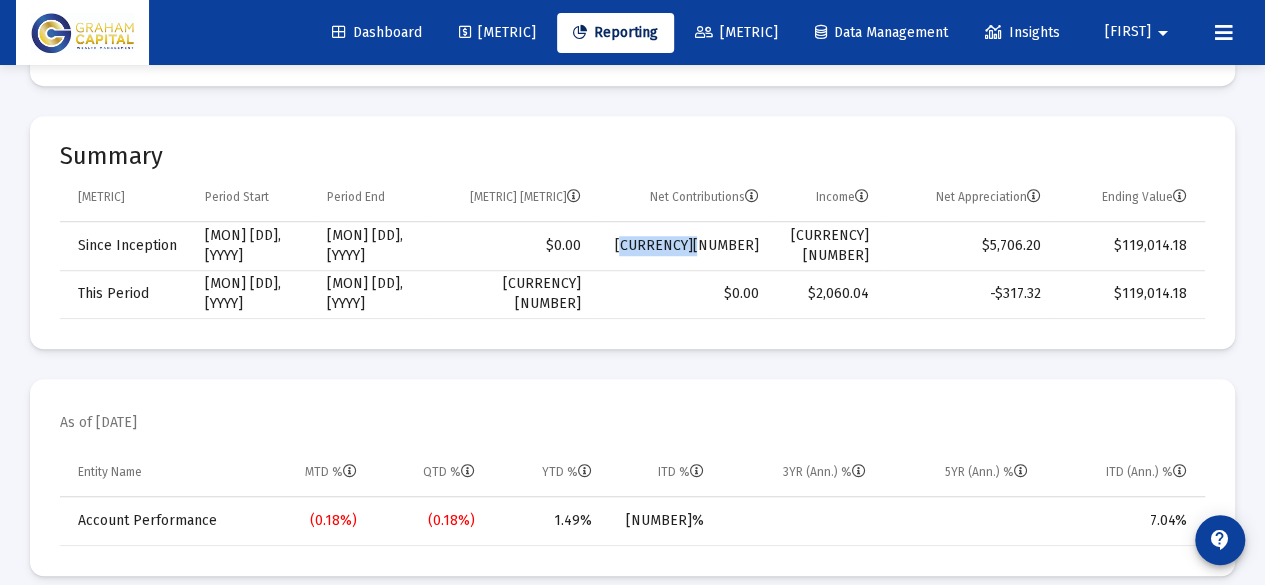 drag, startPoint x: 760, startPoint y: 239, endPoint x: 770, endPoint y: 241, distance: 10.198039 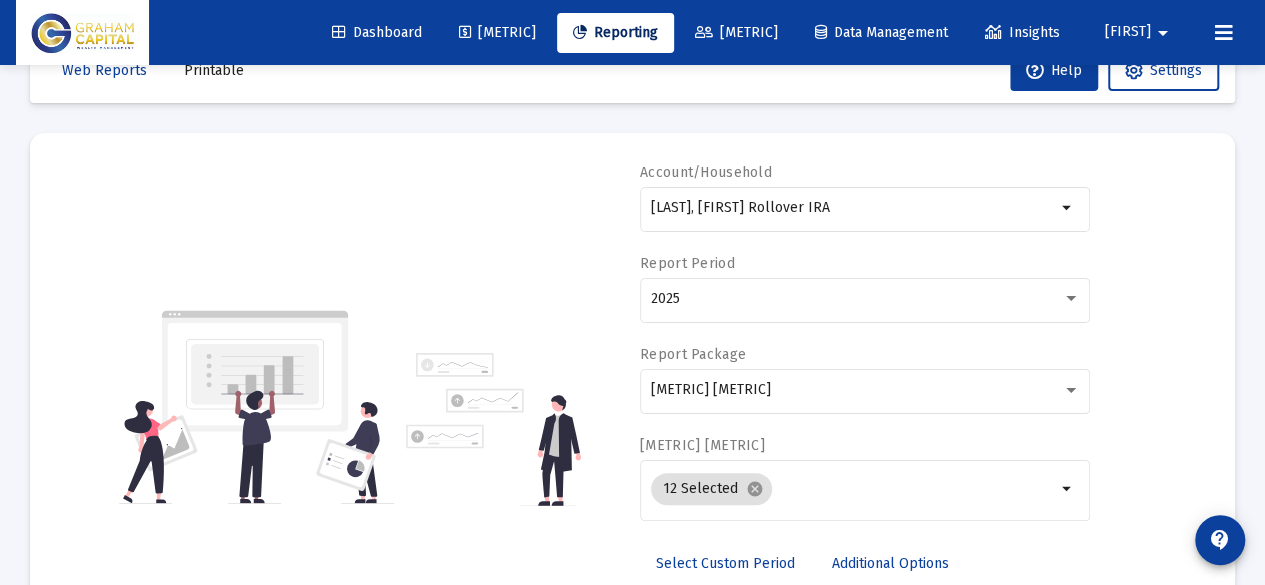scroll, scrollTop: 54, scrollLeft: 0, axis: vertical 